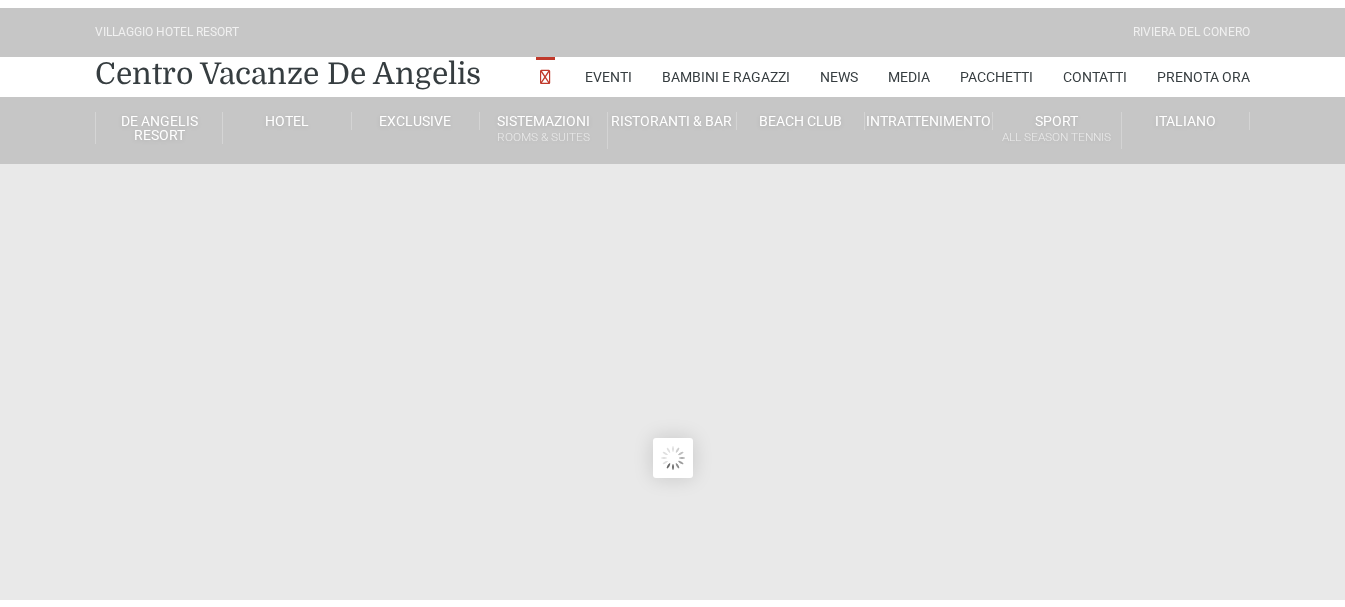 scroll, scrollTop: 0, scrollLeft: 0, axis: both 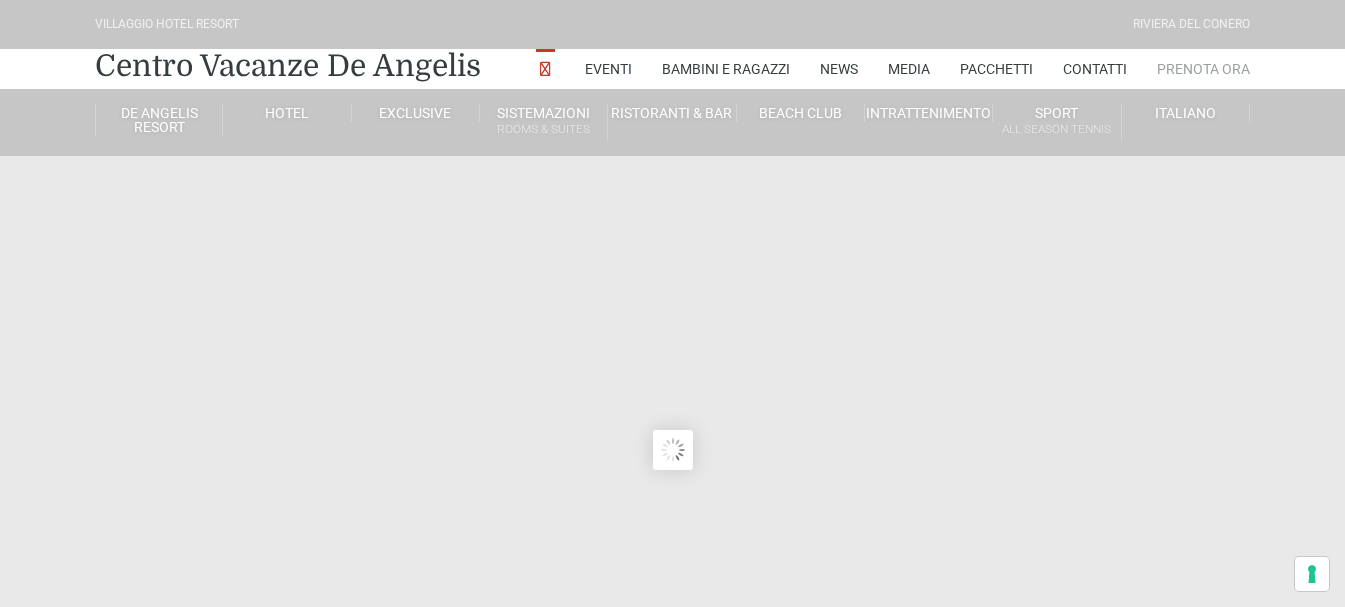 click on "Prenota Ora" at bounding box center (1203, 69) 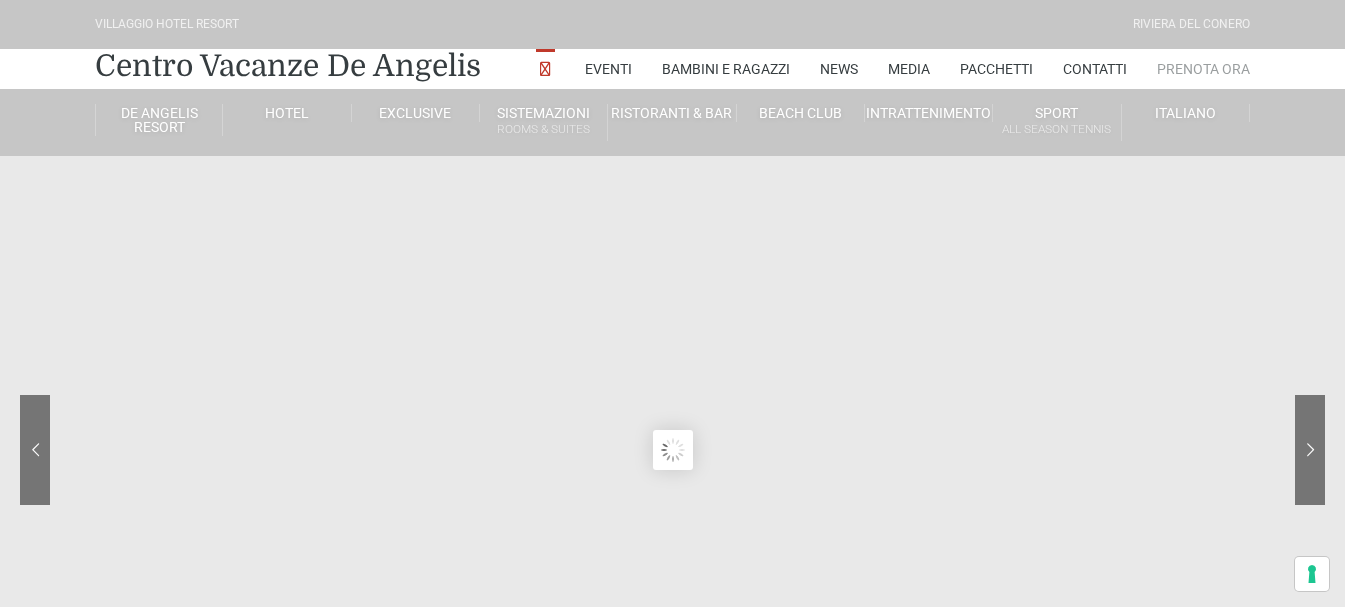 scroll, scrollTop: 0, scrollLeft: 0, axis: both 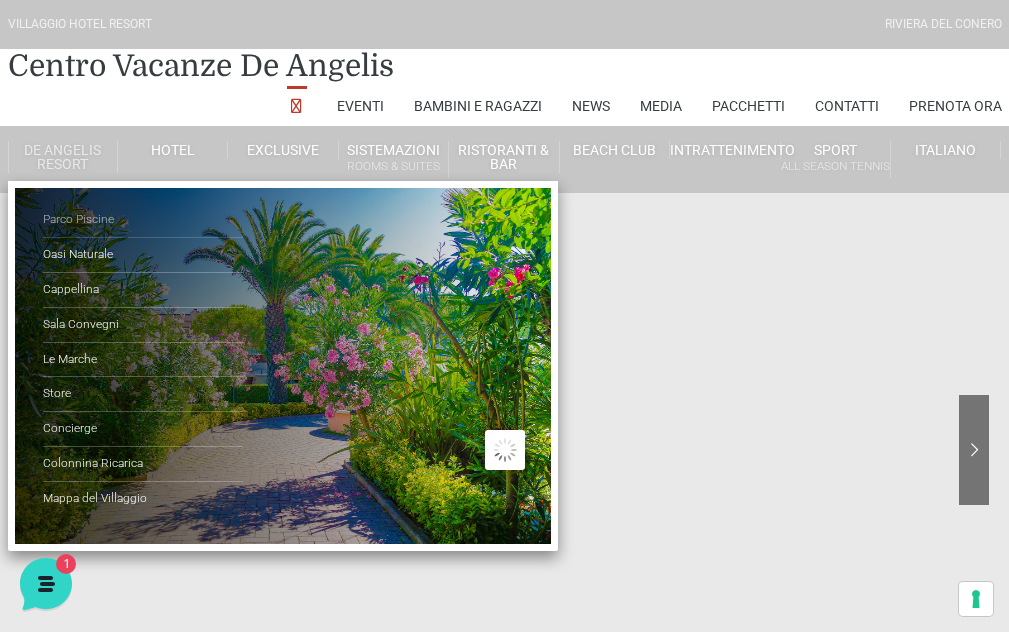 click on "Parco Piscine" at bounding box center [143, 220] 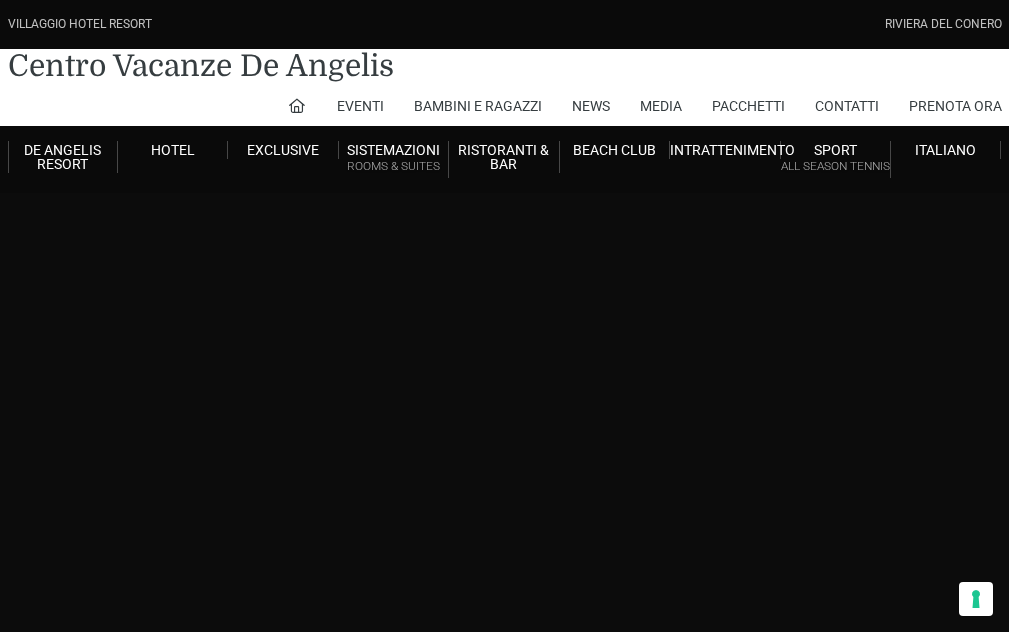 scroll, scrollTop: 0, scrollLeft: 0, axis: both 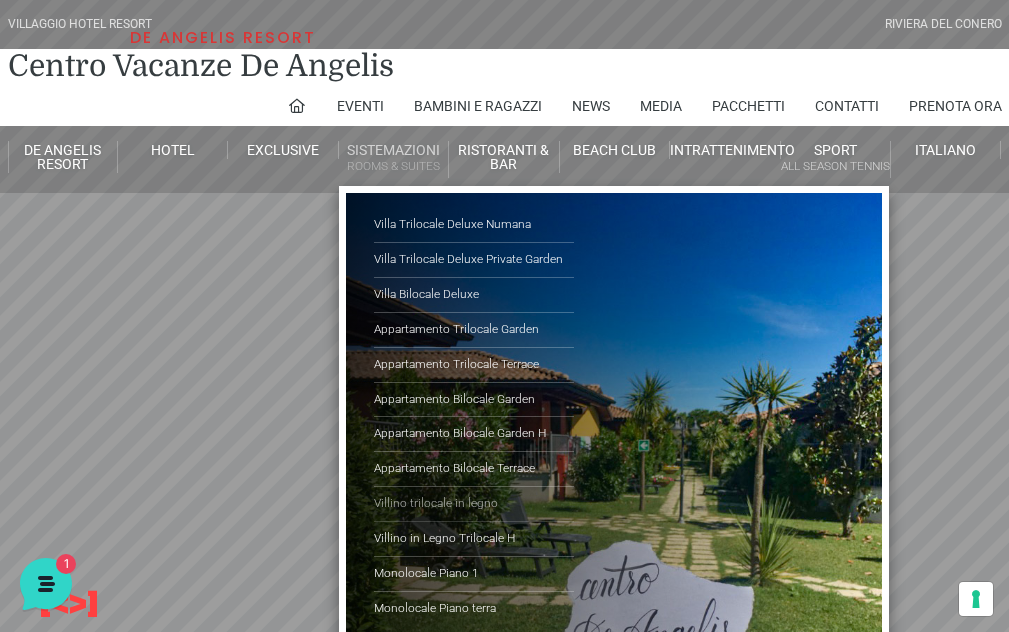 click on "Villino trilocale in legno" at bounding box center (474, 504) 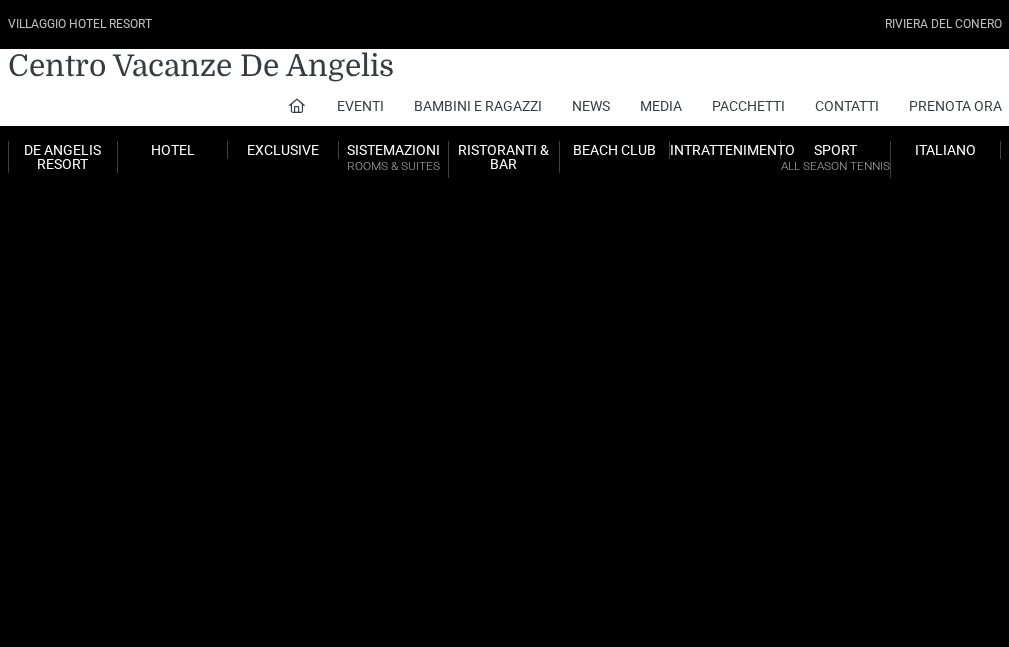 scroll, scrollTop: 0, scrollLeft: 0, axis: both 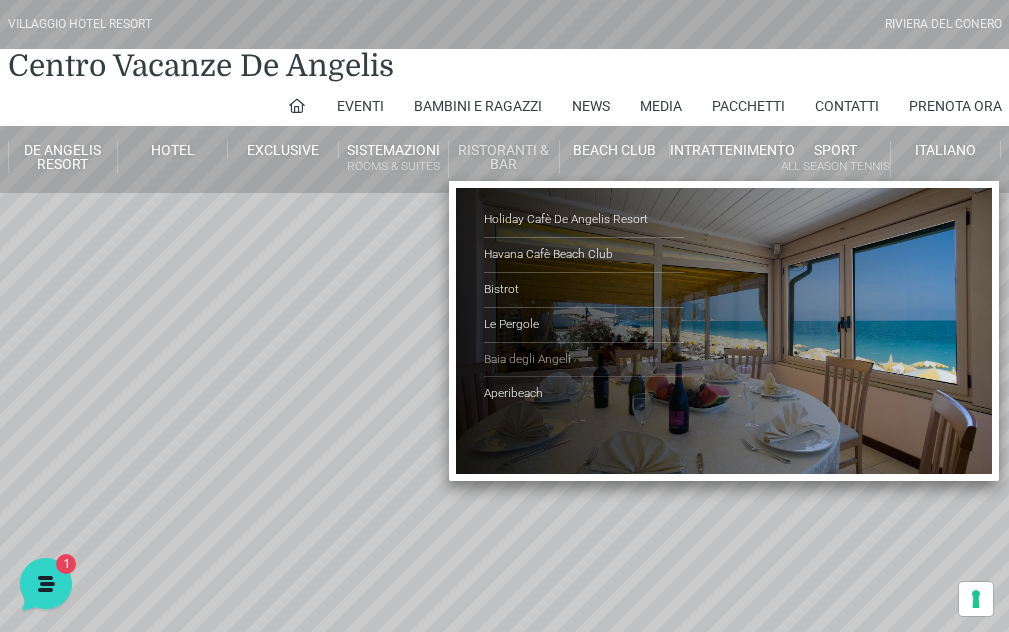 click on "Baia degli Angeli" at bounding box center (584, 360) 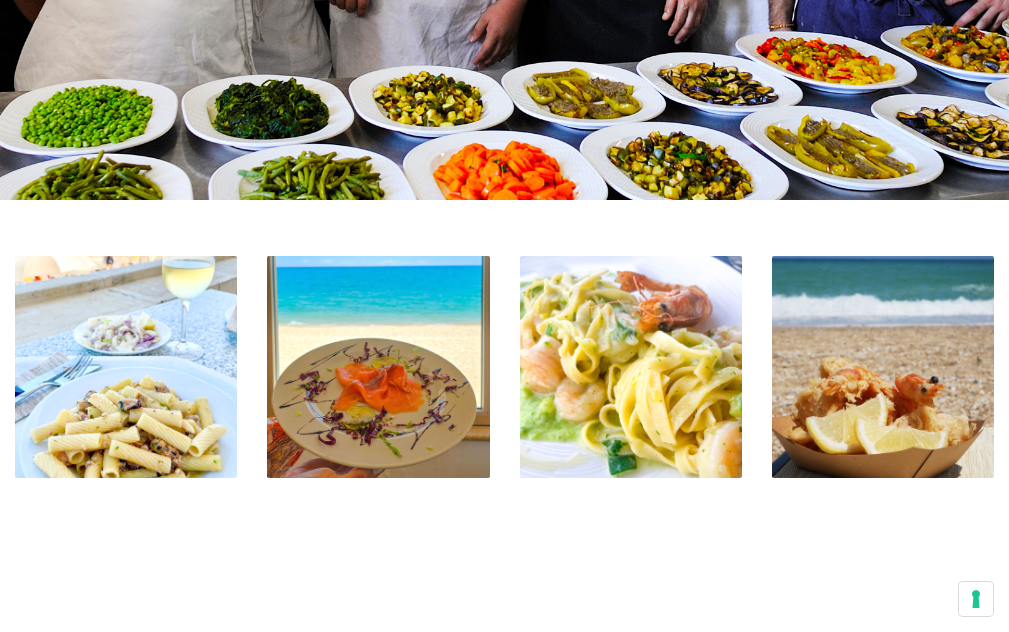 scroll, scrollTop: 900, scrollLeft: 0, axis: vertical 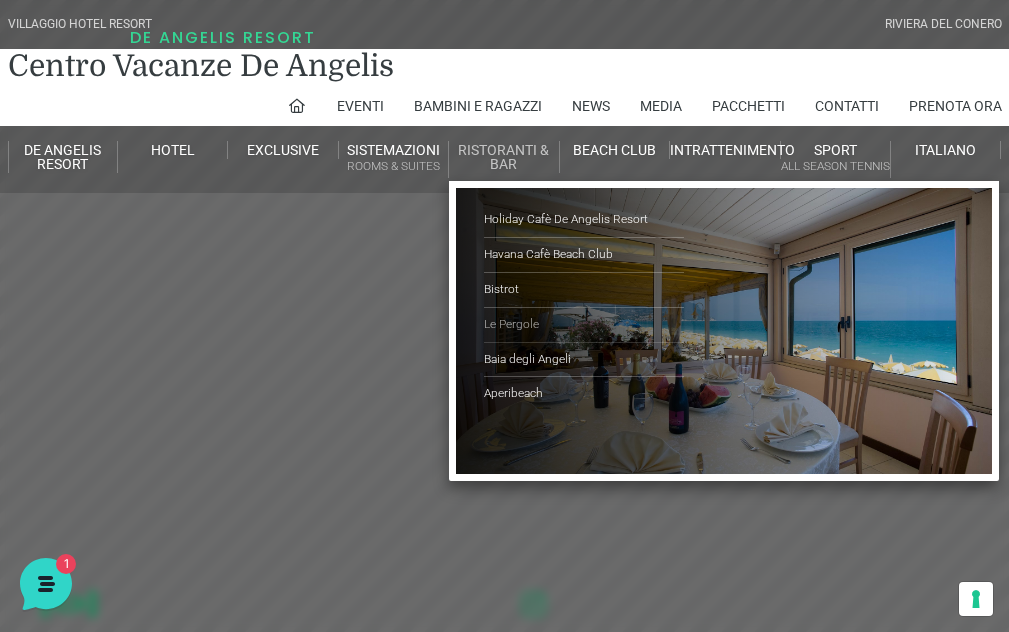 click on "Le Pergole" at bounding box center [584, 325] 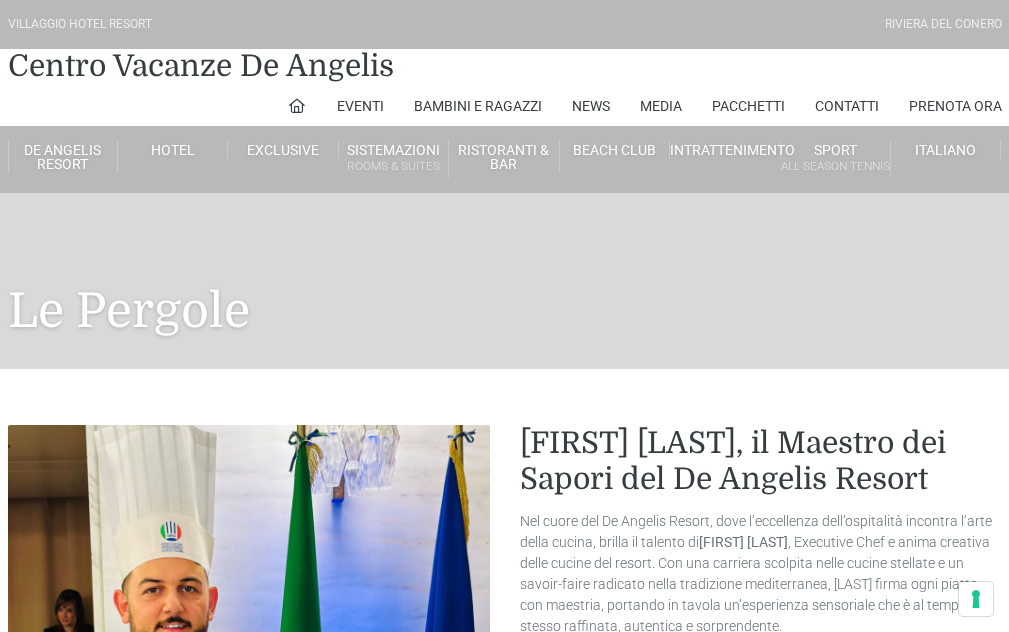 scroll, scrollTop: 0, scrollLeft: 0, axis: both 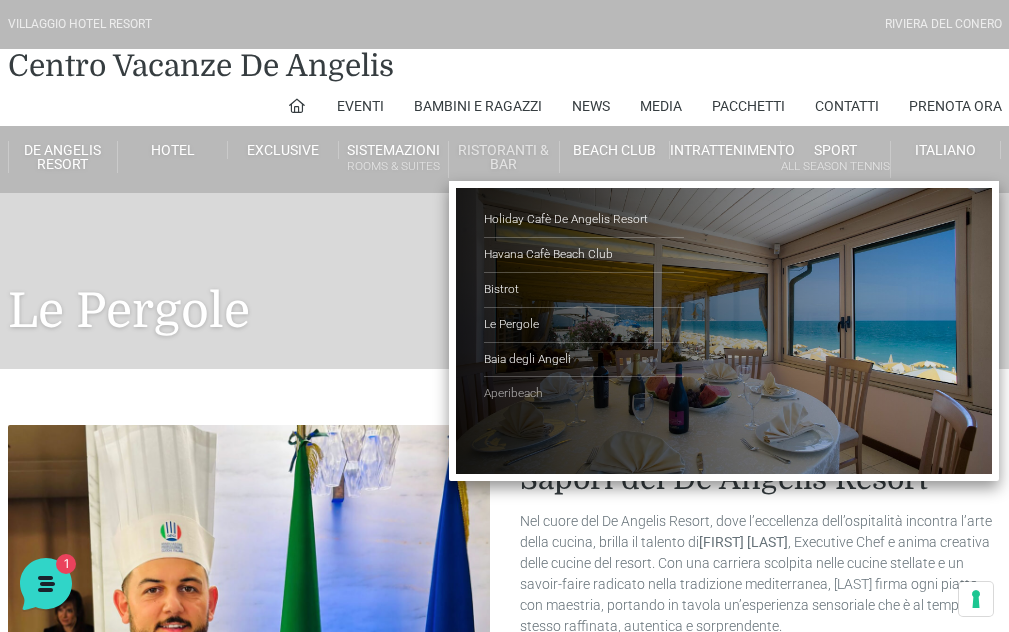 click on "Aperibeach" at bounding box center [584, 394] 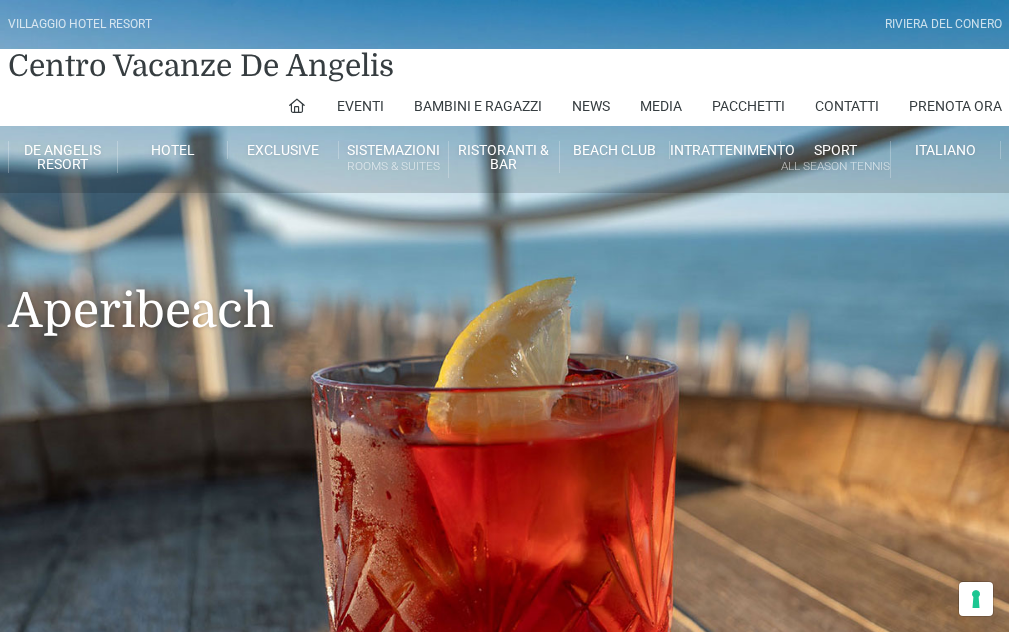 scroll, scrollTop: 400, scrollLeft: 0, axis: vertical 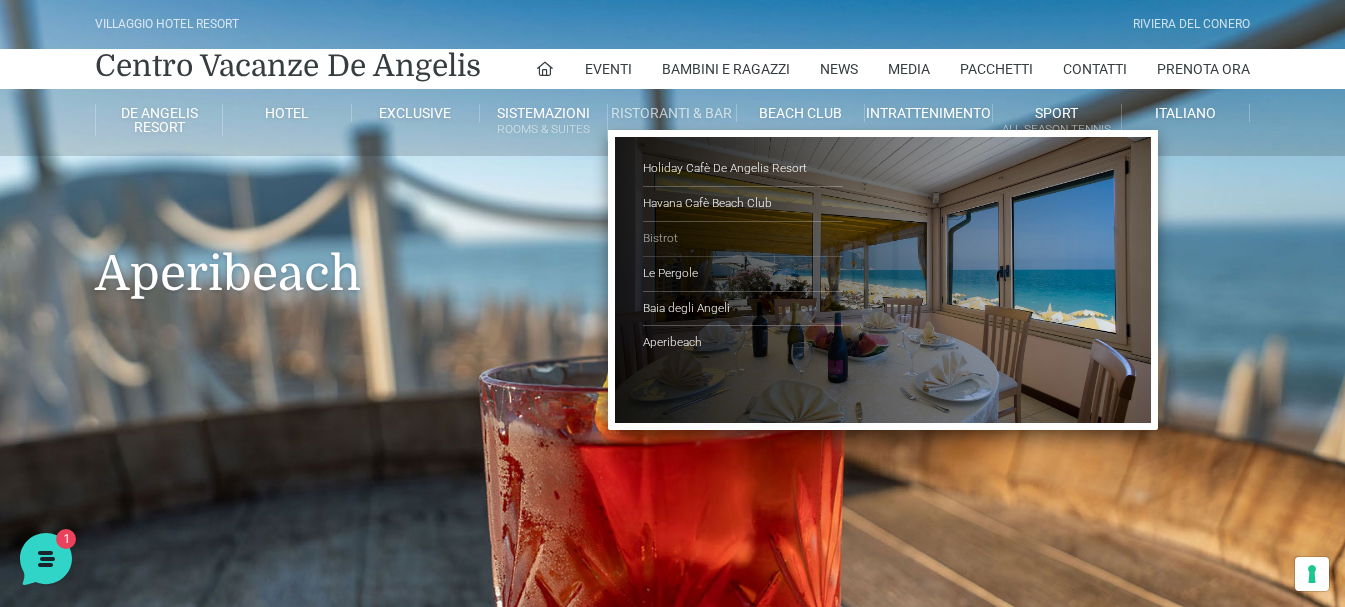 click on "Bistrot" at bounding box center [743, 239] 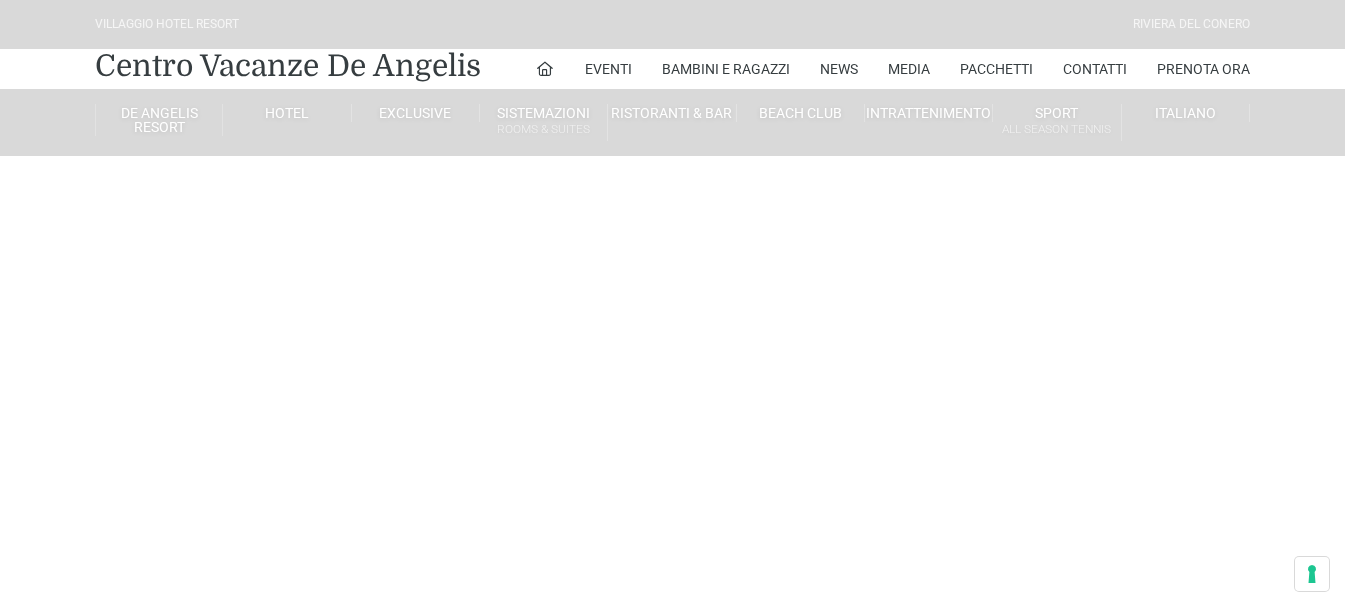 scroll, scrollTop: 0, scrollLeft: 0, axis: both 